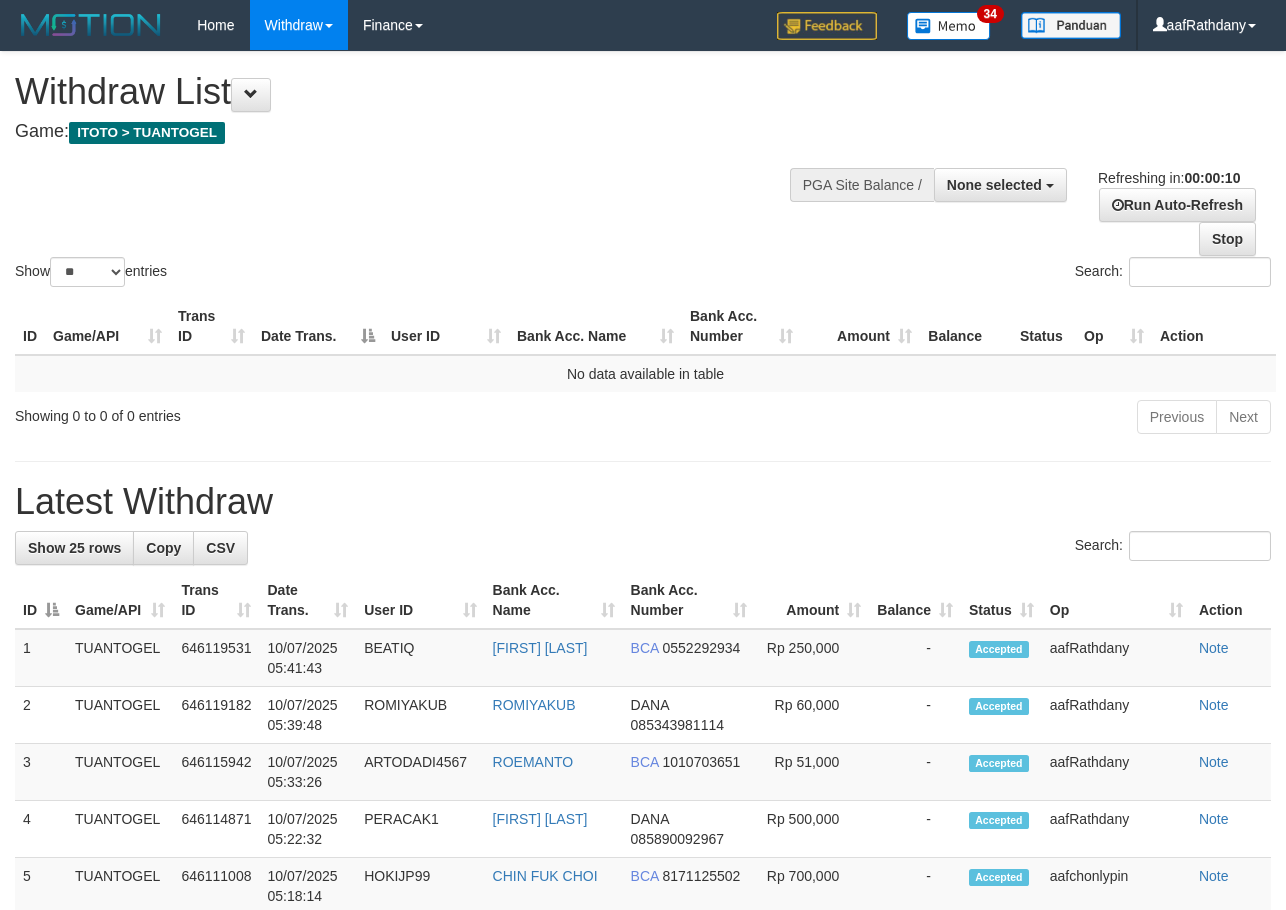 scroll, scrollTop: 0, scrollLeft: 0, axis: both 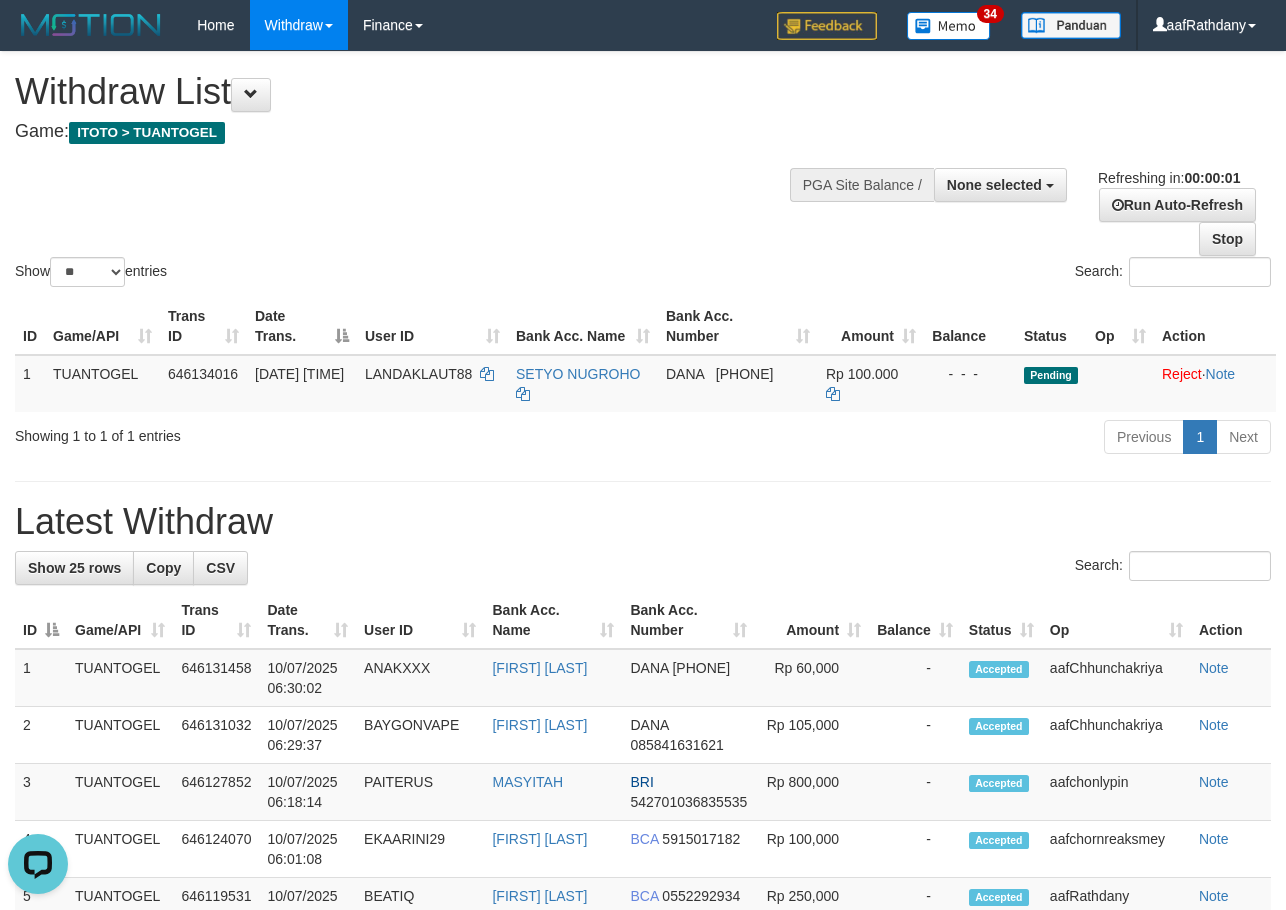 drag, startPoint x: 468, startPoint y: 510, endPoint x: 471, endPoint y: 498, distance: 12.369317 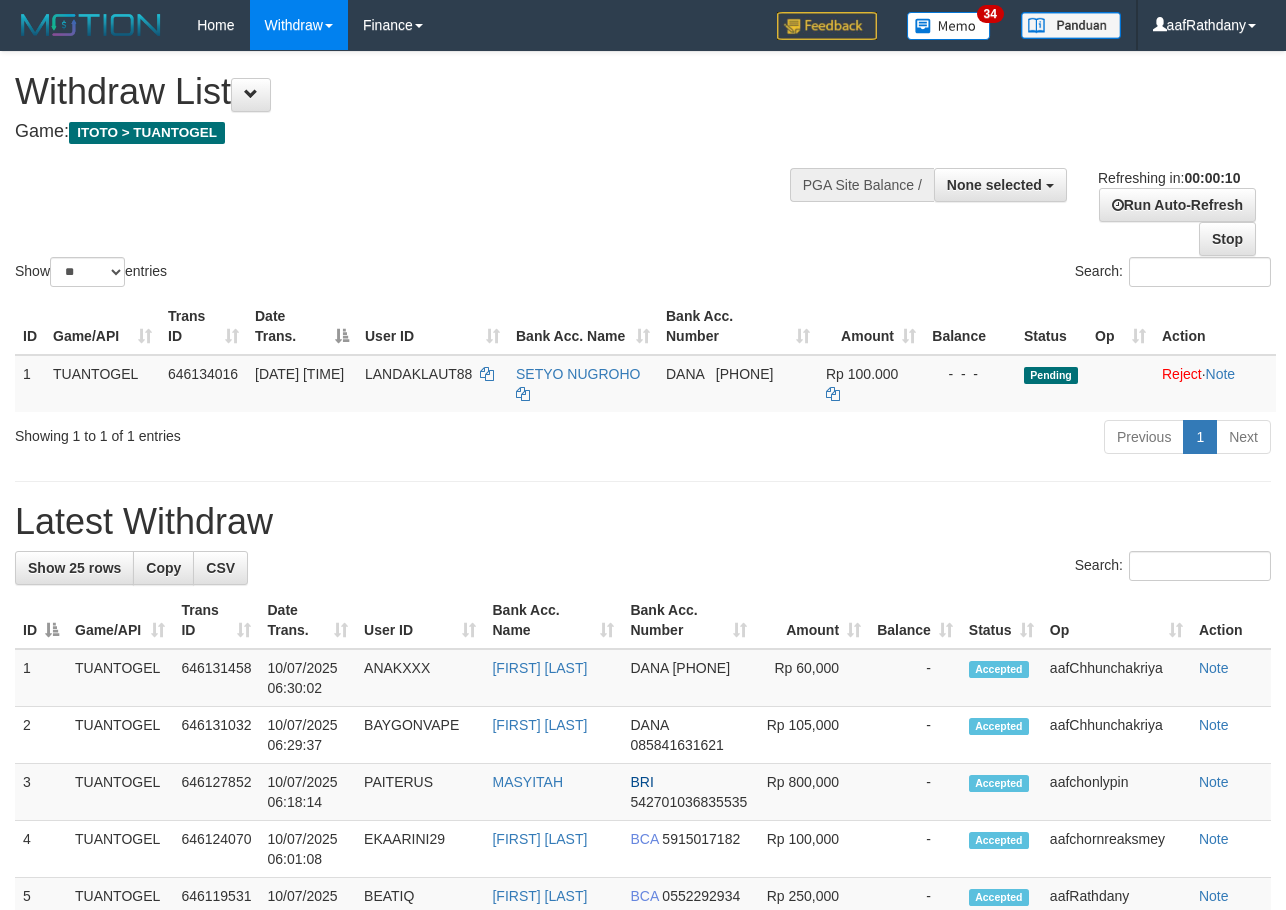scroll, scrollTop: 0, scrollLeft: 0, axis: both 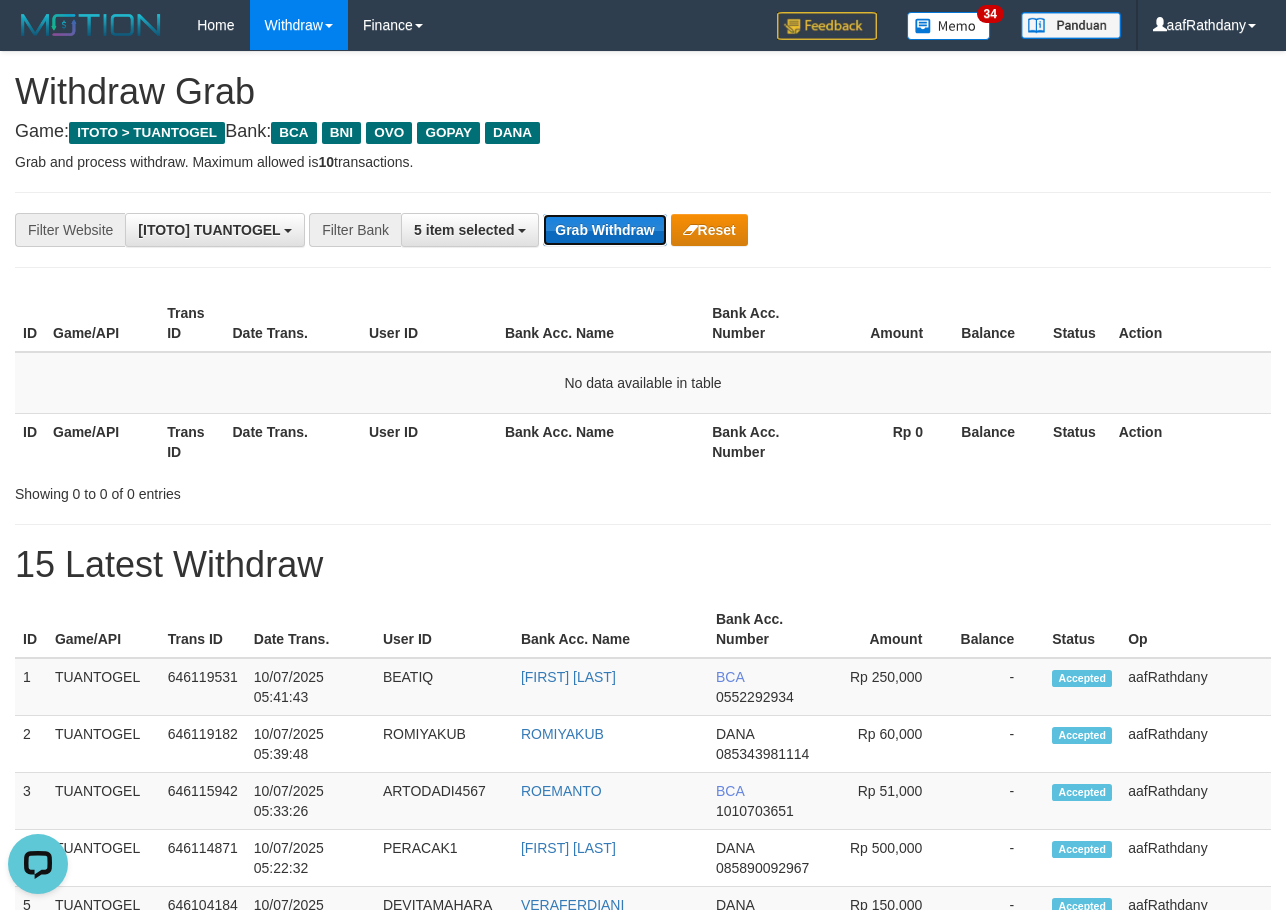 click on "Grab Withdraw" at bounding box center (604, 230) 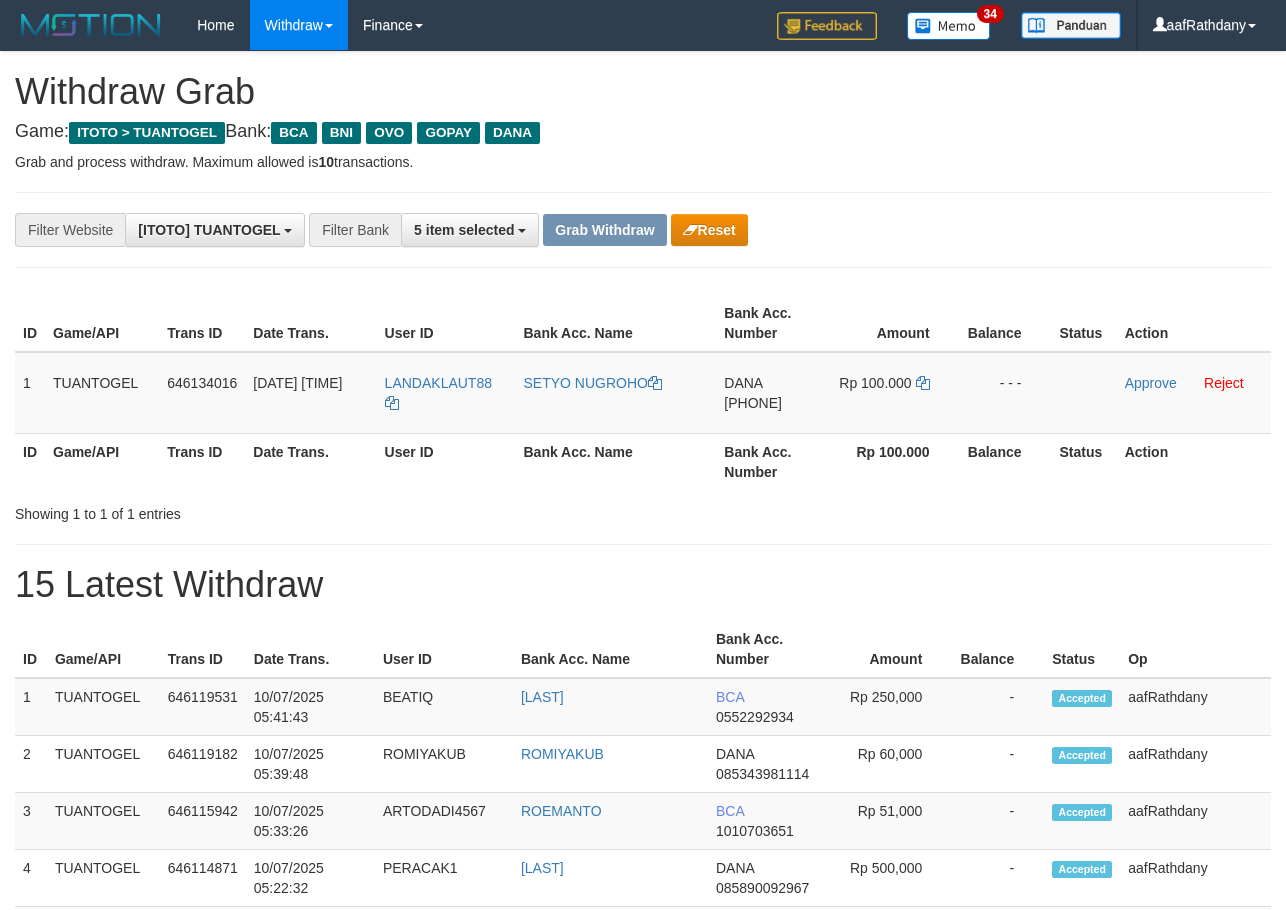 scroll, scrollTop: 0, scrollLeft: 0, axis: both 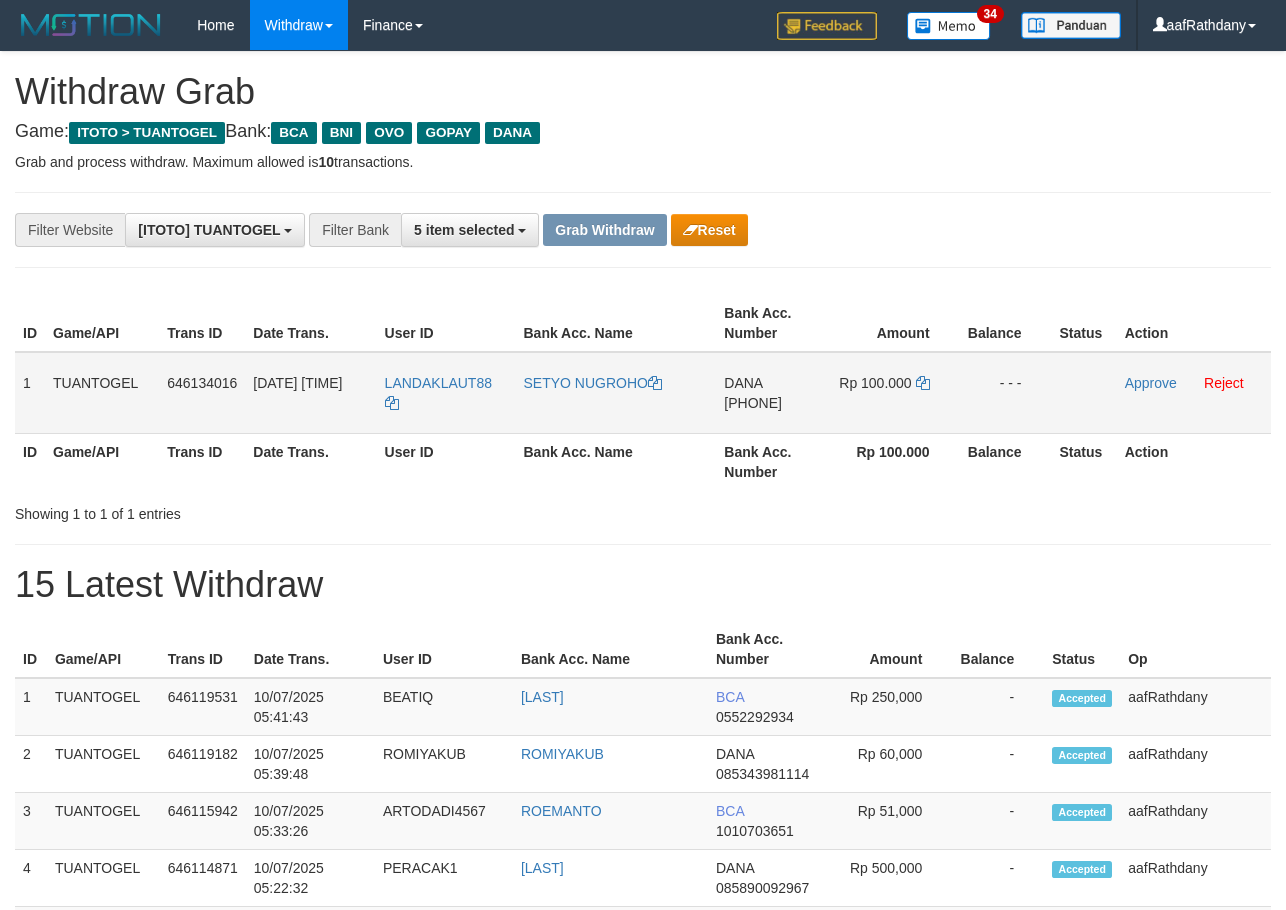 drag, startPoint x: 327, startPoint y: 404, endPoint x: 421, endPoint y: 406, distance: 94.02127 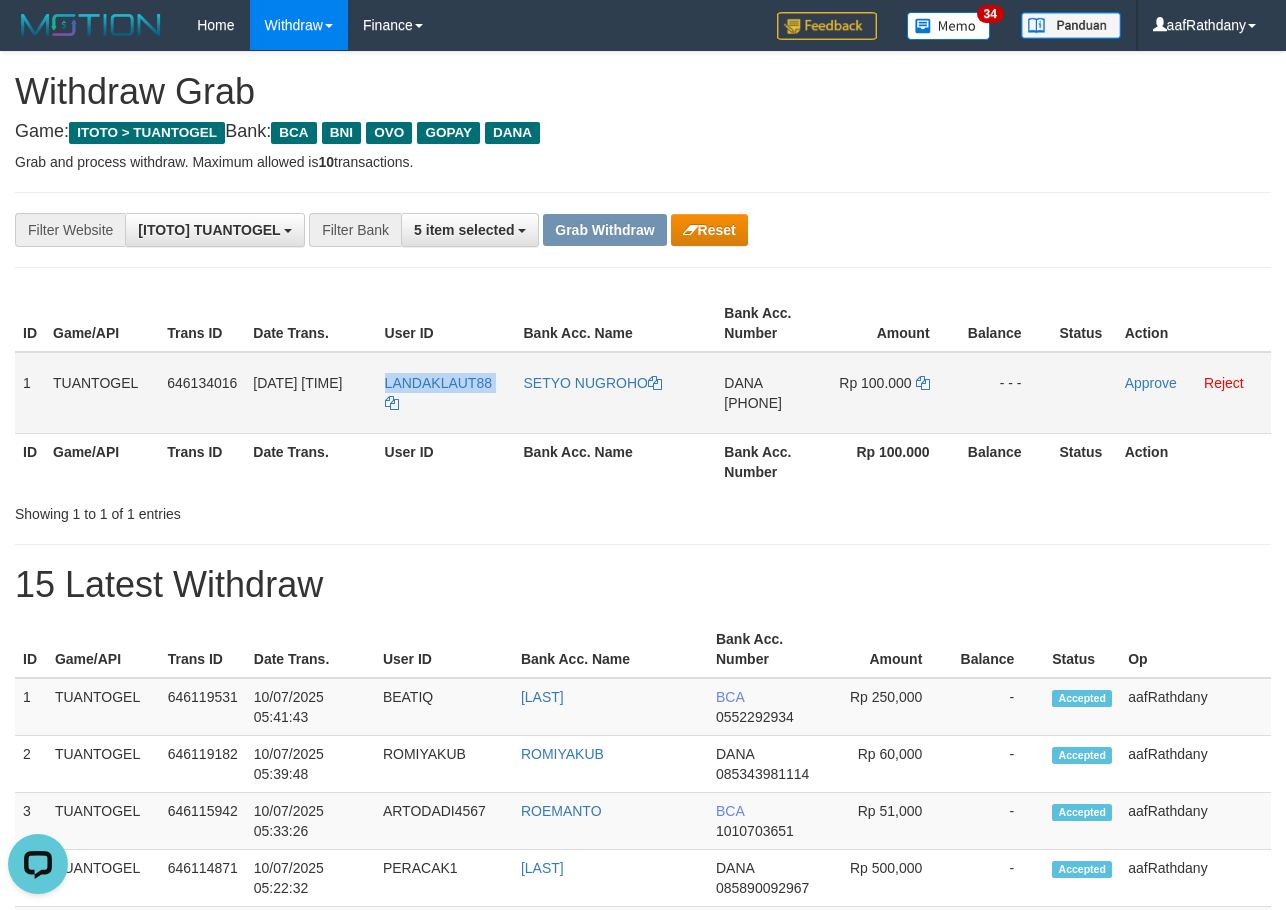 scroll, scrollTop: 0, scrollLeft: 0, axis: both 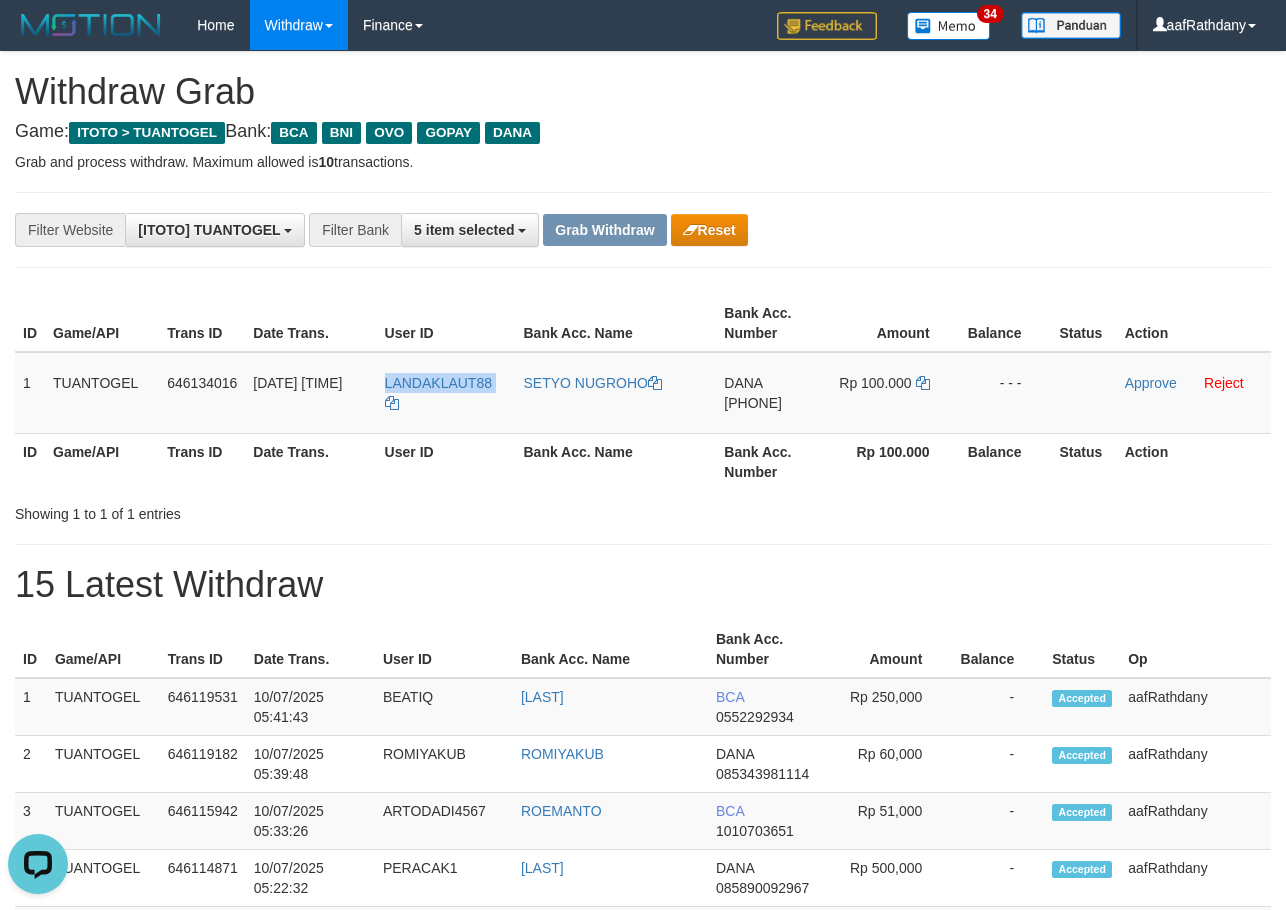 copy on "1
TUANTOGEL
646134016
10/07/2025 06:34:42
LANDAKLAUT88
SETYO NUGROHO
DANA
083871889659
Rp 100.000
- - -" 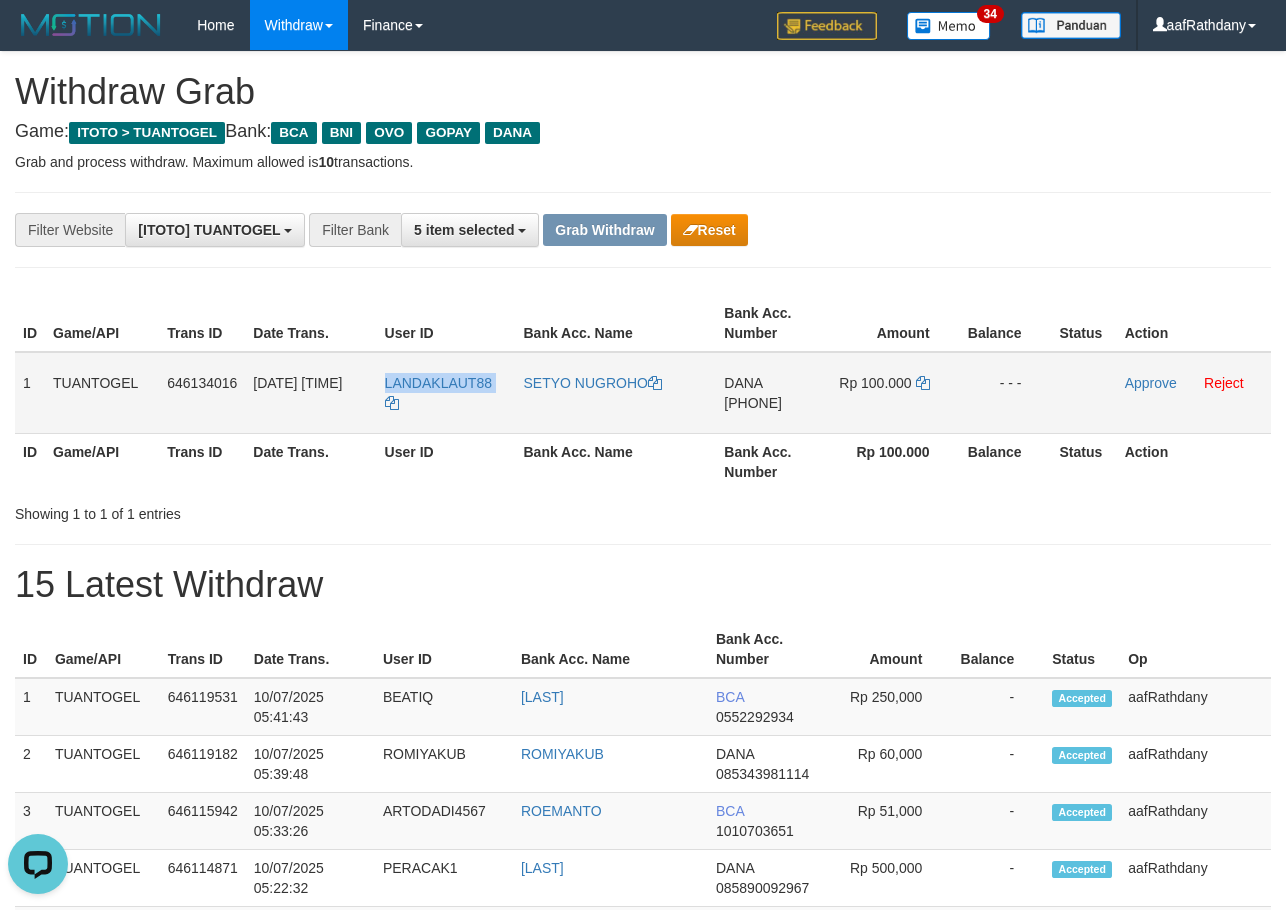 click on "DANA
083871889659" at bounding box center (771, 393) 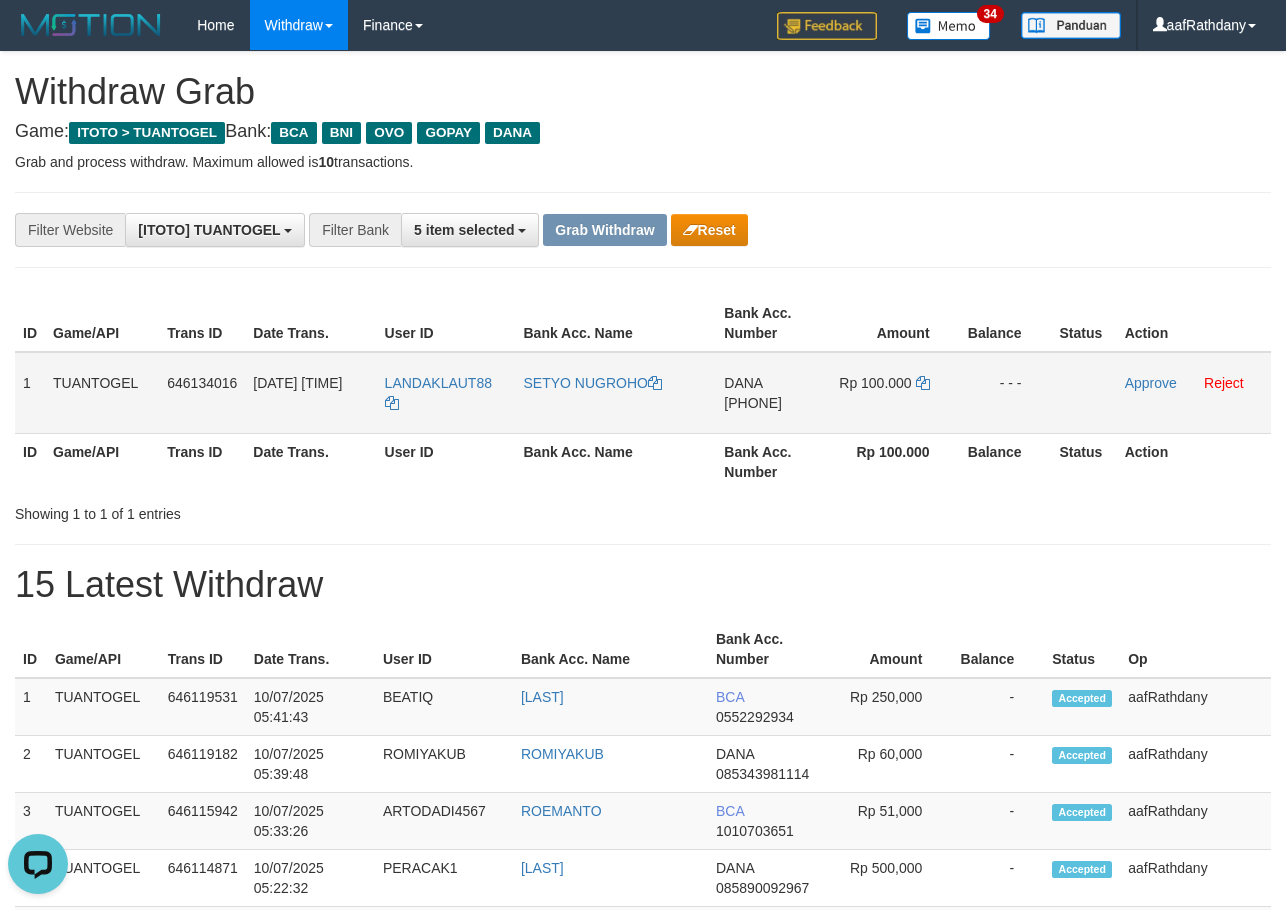 click on "DANA
083871889659" at bounding box center [771, 393] 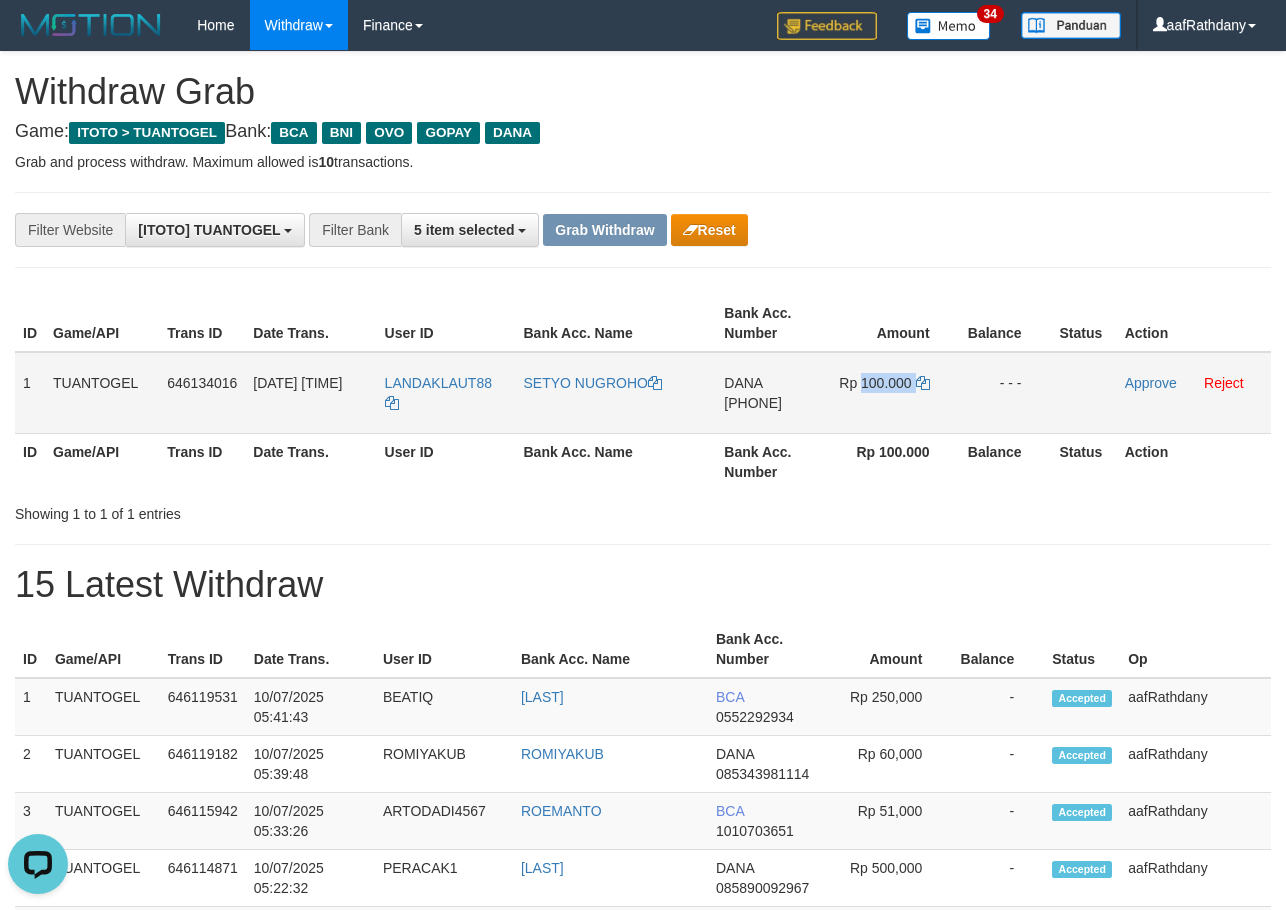 click on "Rp 100.000" at bounding box center [893, 393] 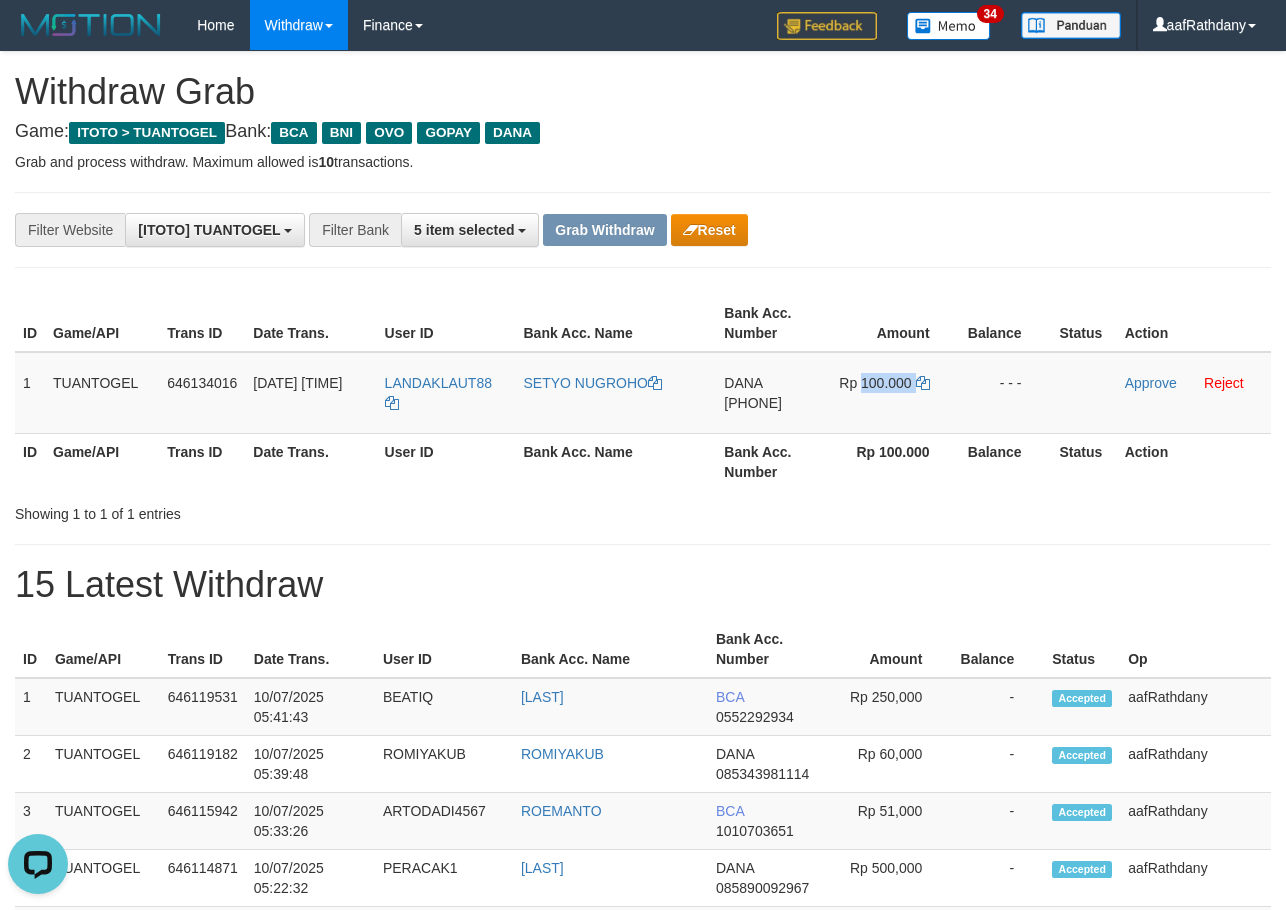 copy on "100.000" 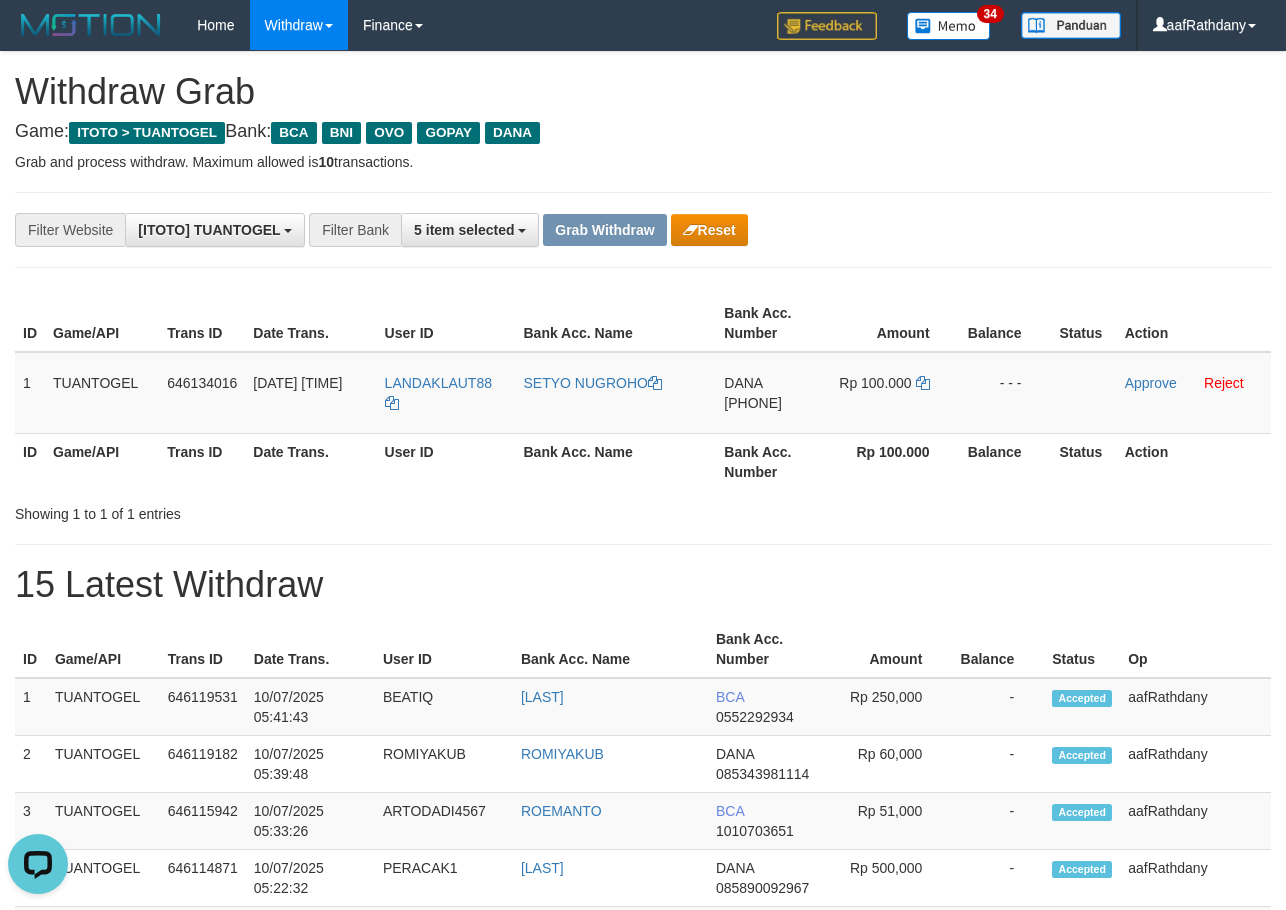 drag, startPoint x: 876, startPoint y: 578, endPoint x: 908, endPoint y: 535, distance: 53.600372 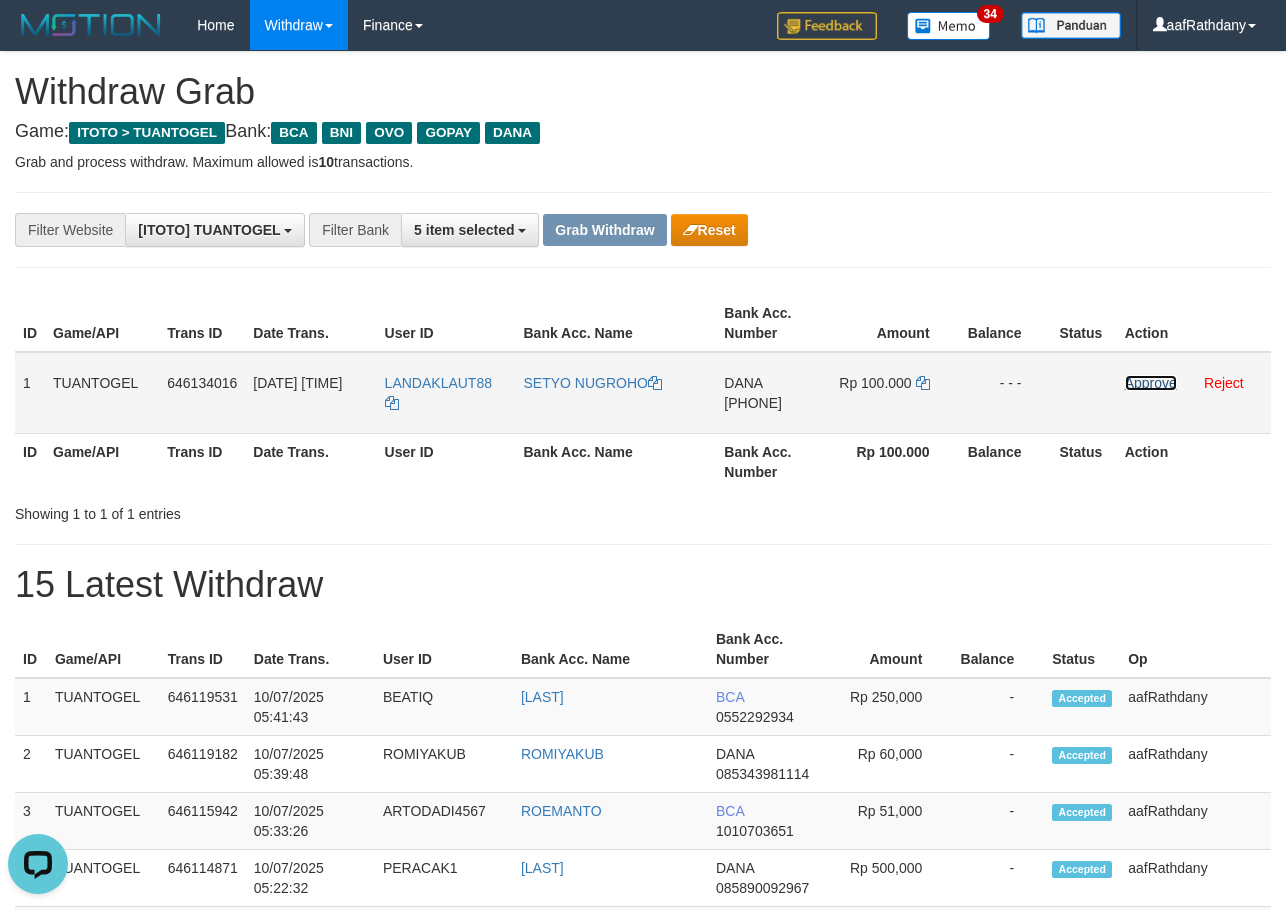 click on "Approve" at bounding box center (1151, 383) 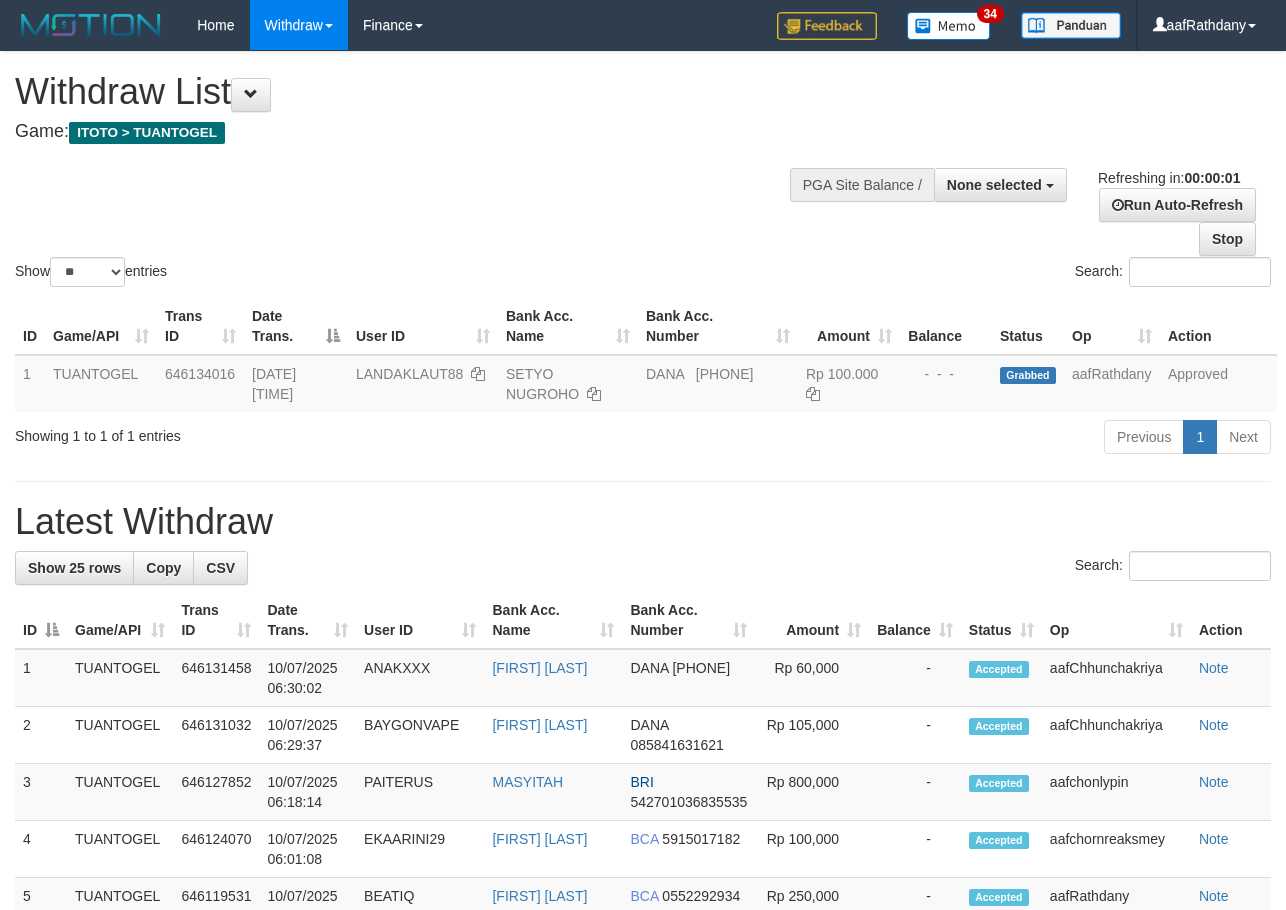 scroll, scrollTop: 0, scrollLeft: 0, axis: both 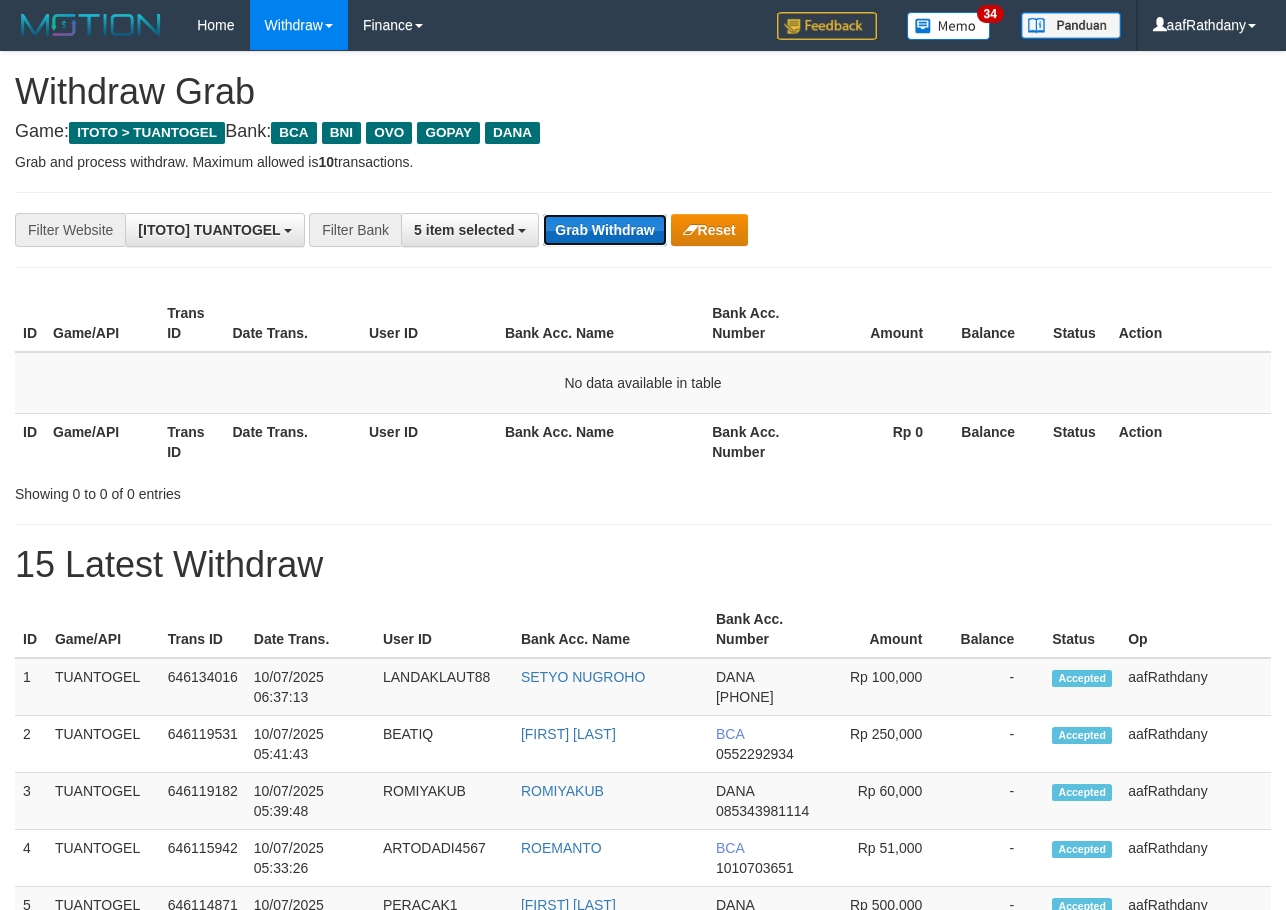 drag, startPoint x: 0, startPoint y: 0, endPoint x: 612, endPoint y: 245, distance: 659.2185 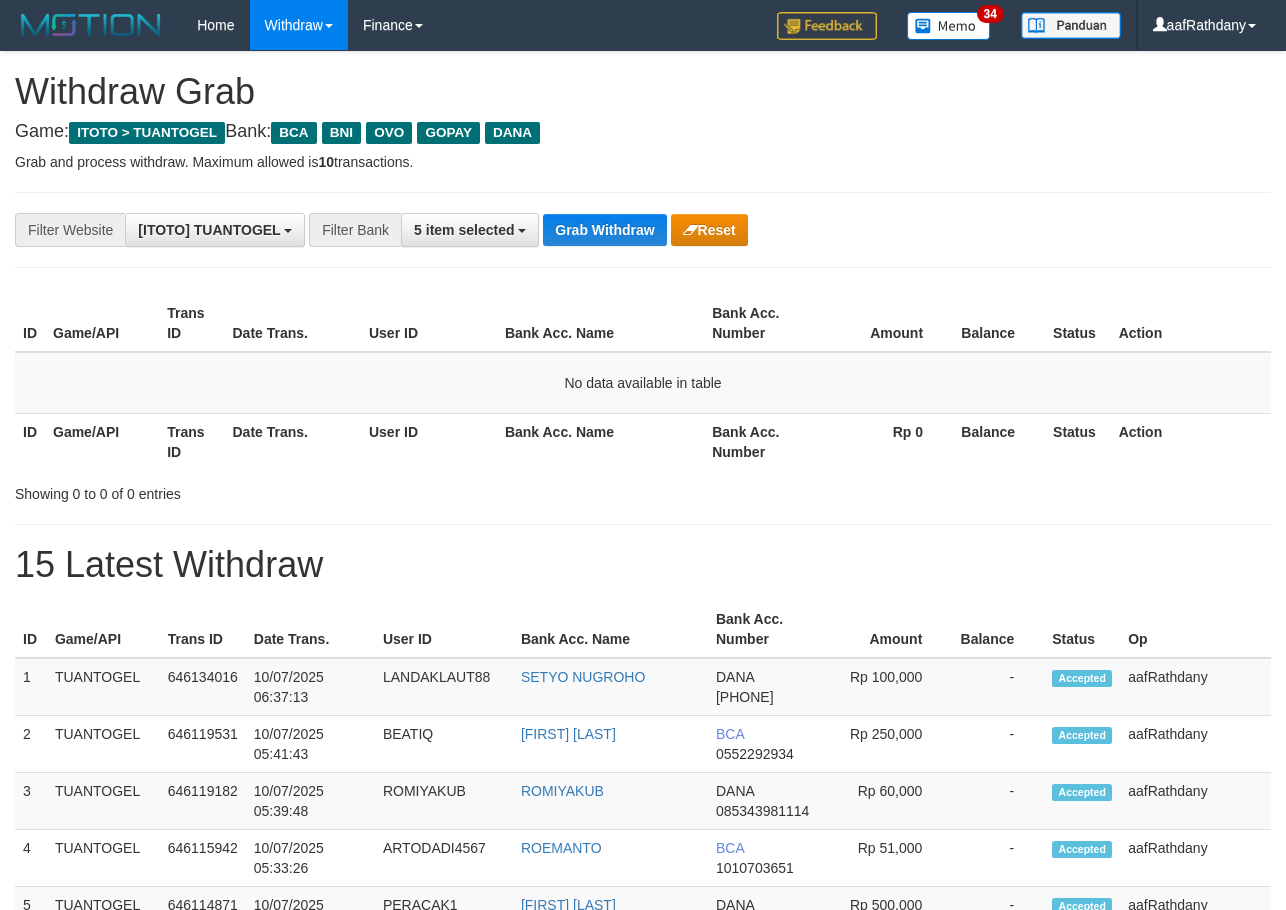 scroll, scrollTop: 0, scrollLeft: 0, axis: both 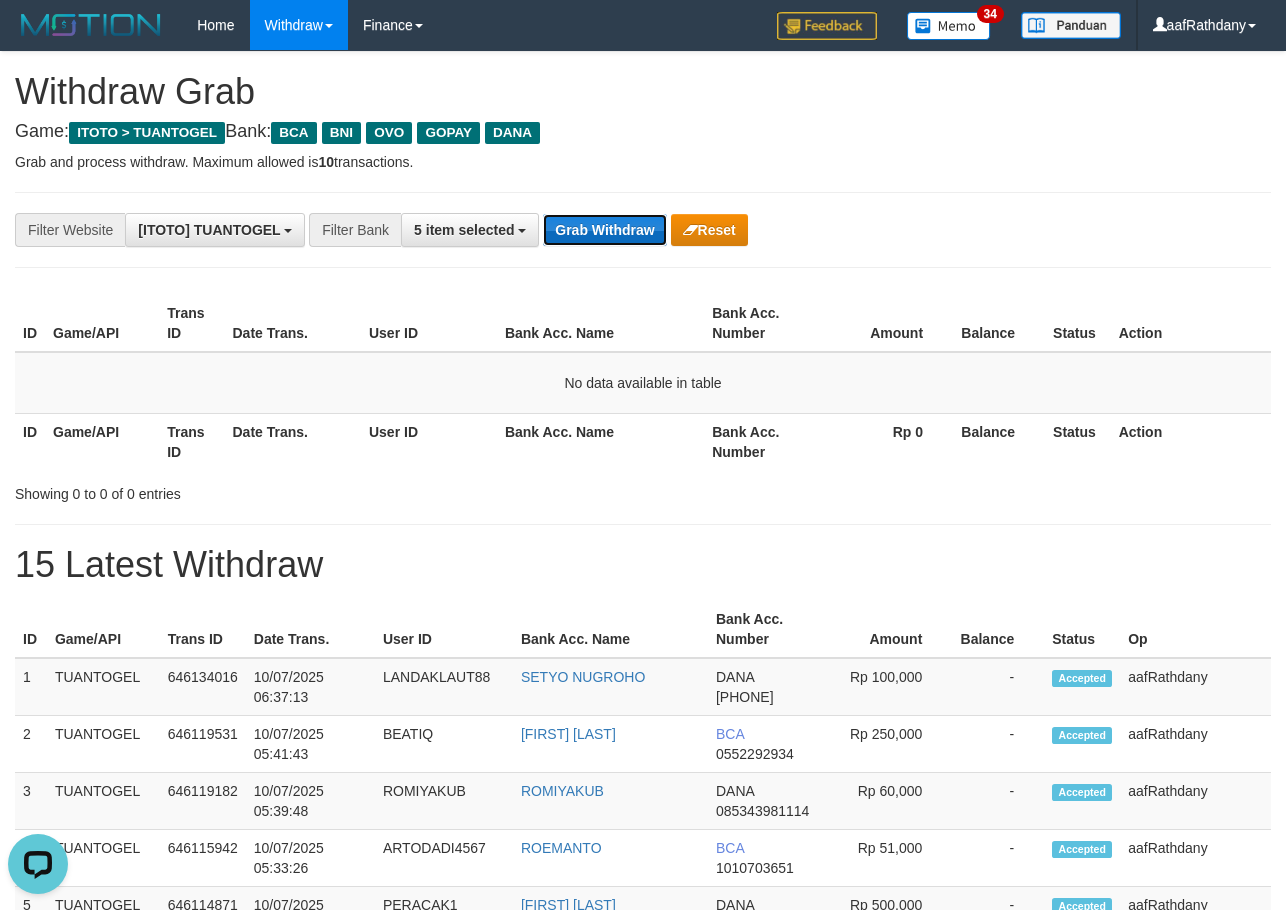click on "Grab Withdraw" at bounding box center [604, 230] 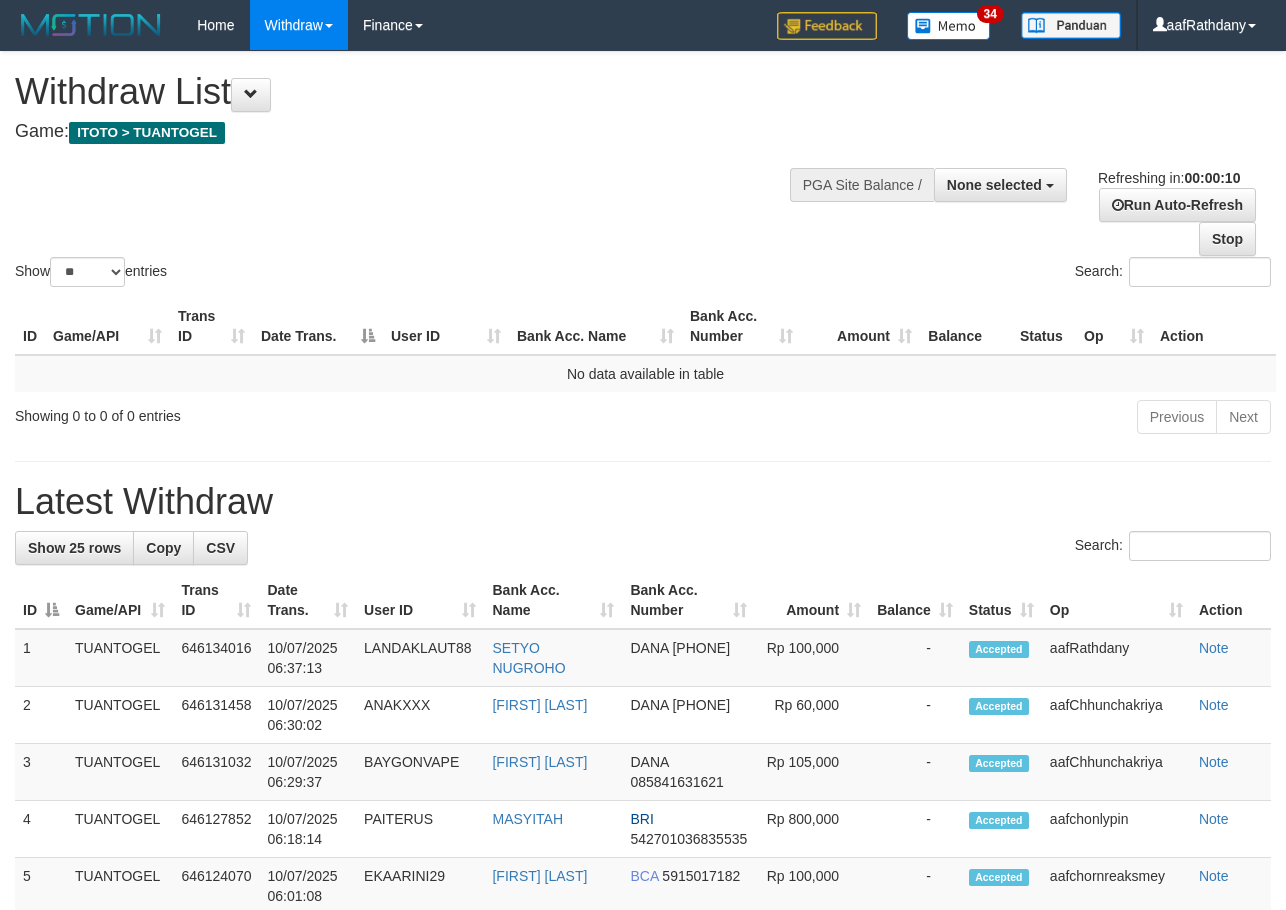 scroll, scrollTop: 0, scrollLeft: 0, axis: both 